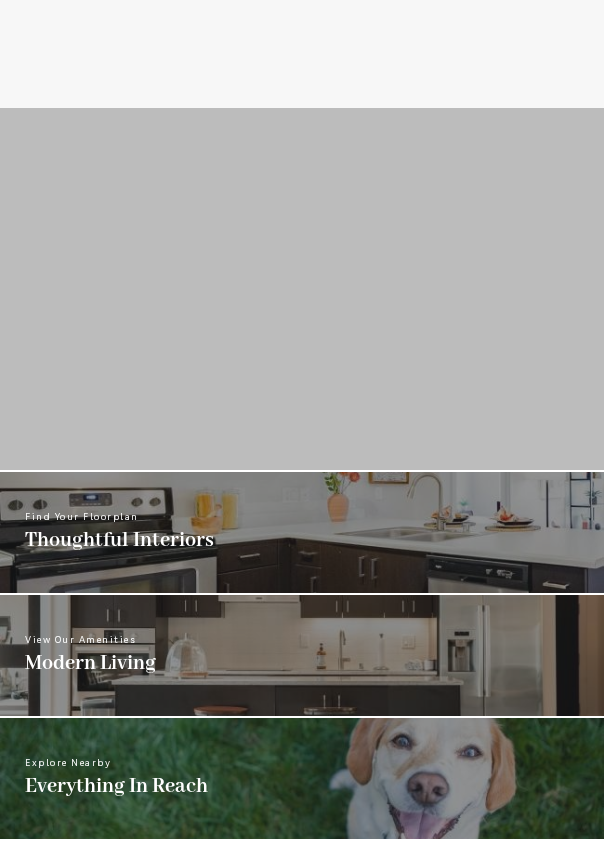 scroll, scrollTop: 0, scrollLeft: 0, axis: both 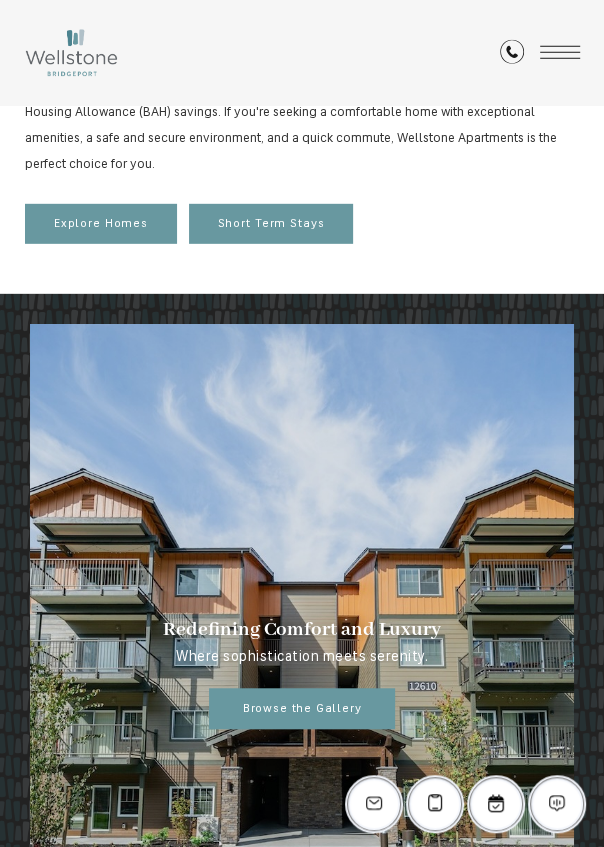 click on "Browse the Gallery" at bounding box center (302, 709) 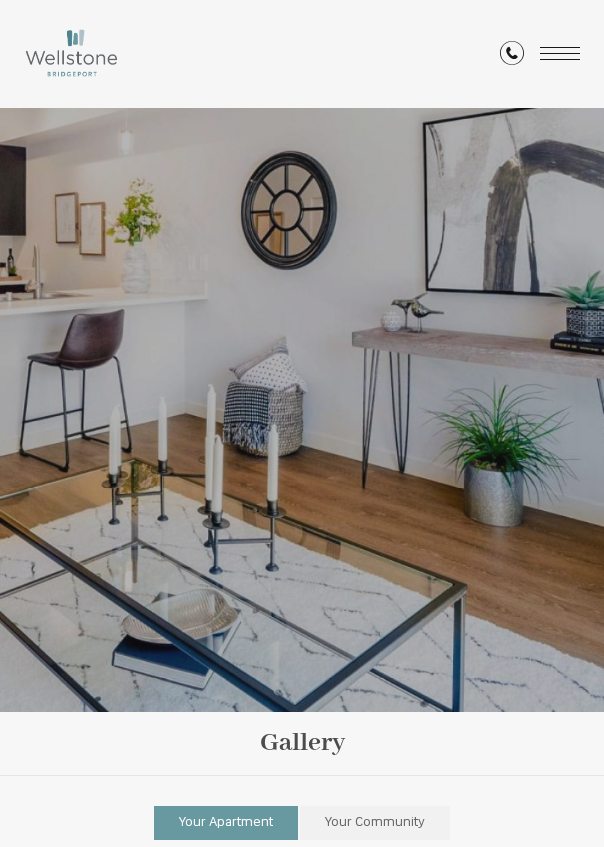 scroll, scrollTop: 0, scrollLeft: 0, axis: both 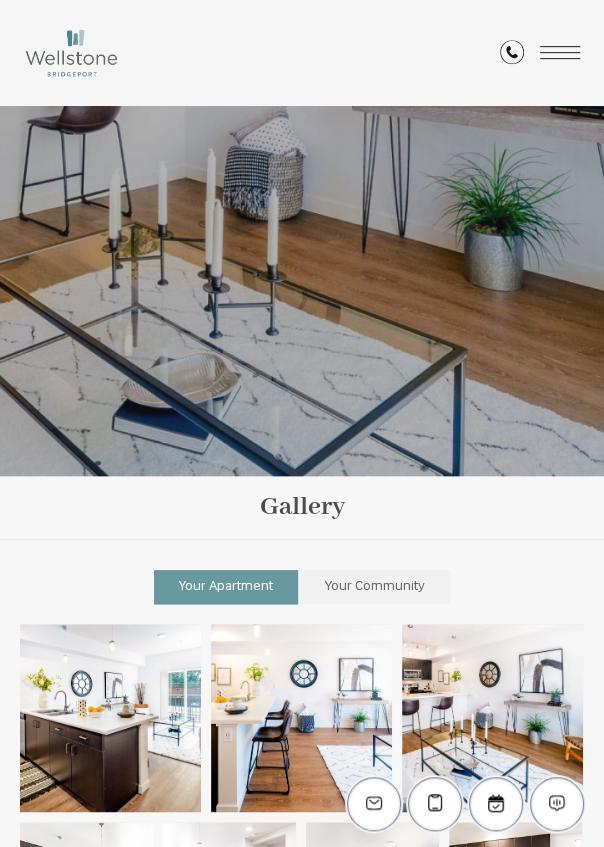 click at bounding box center [110, 718] 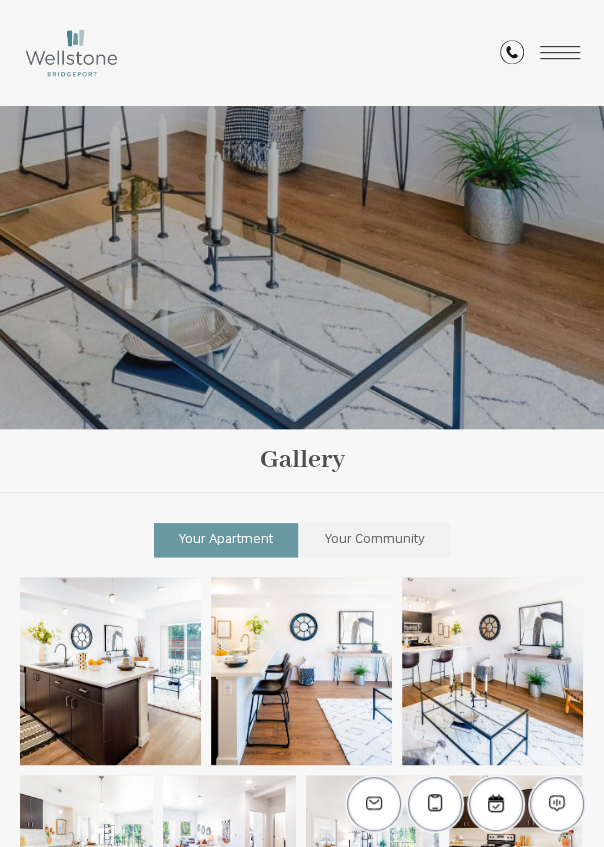 click at bounding box center (302, 127) 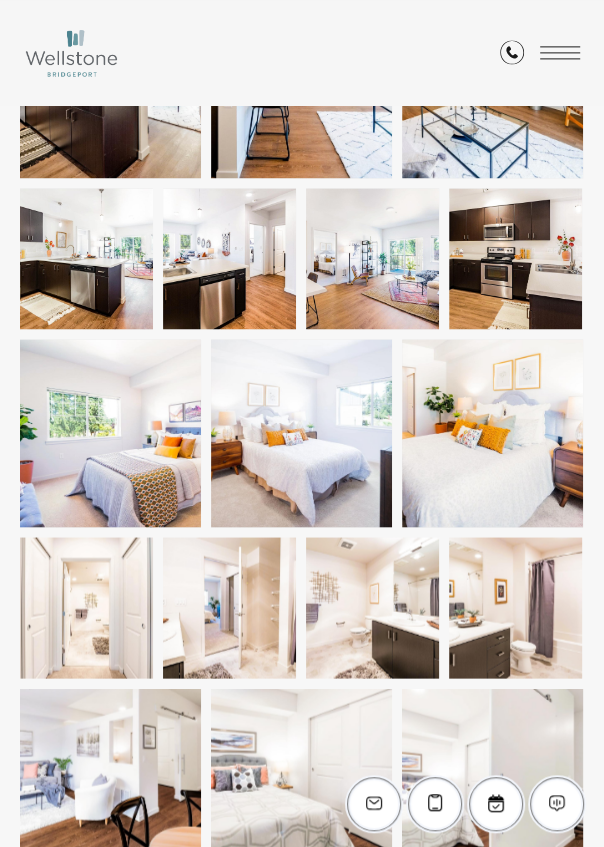 scroll, scrollTop: 980, scrollLeft: 0, axis: vertical 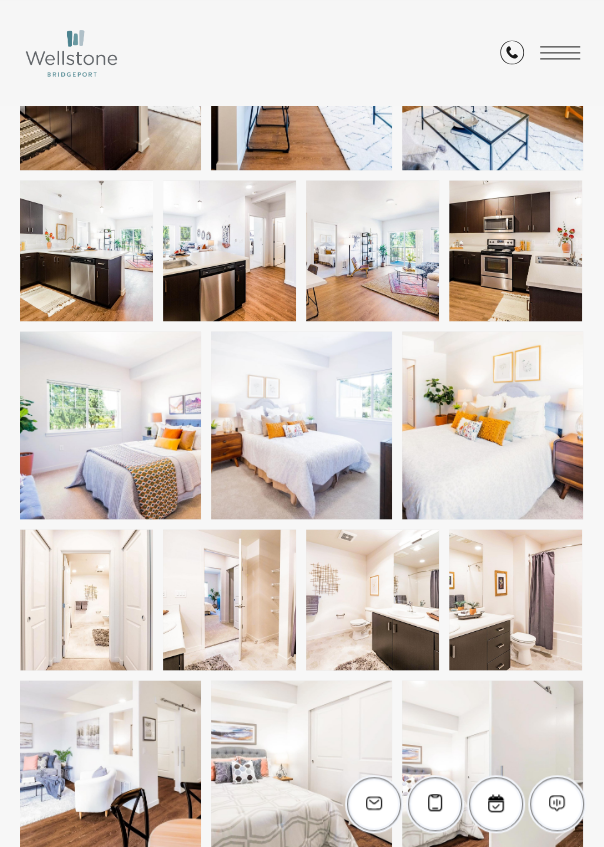 click at bounding box center [229, 599] 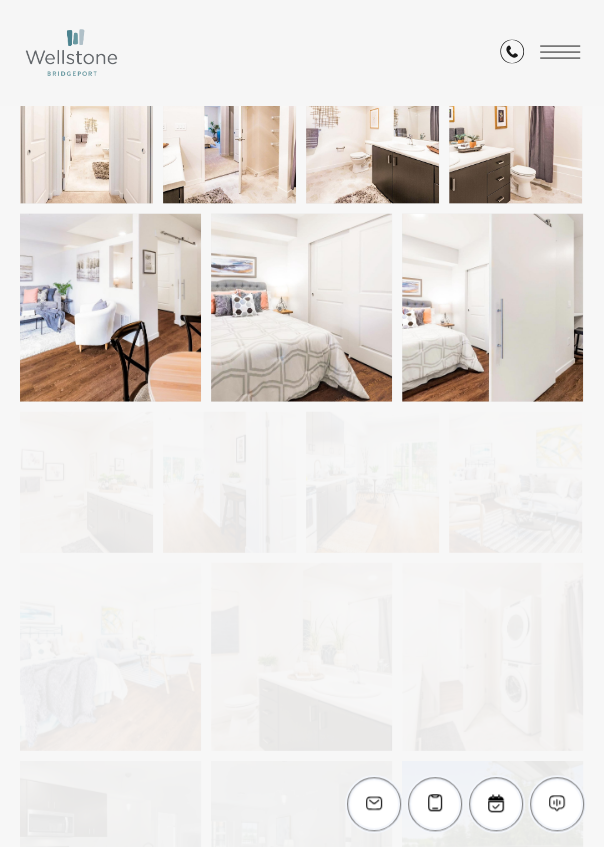 scroll, scrollTop: 1452, scrollLeft: 0, axis: vertical 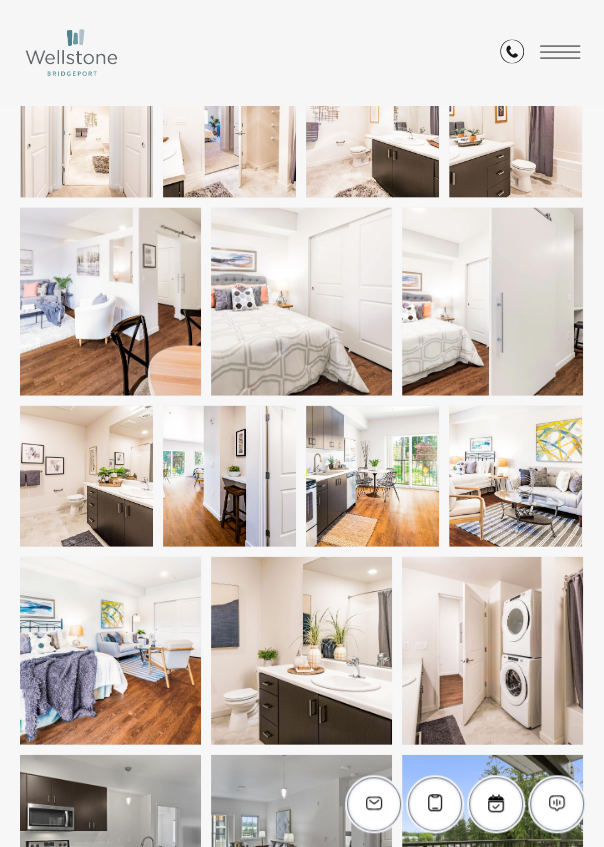 click at bounding box center [492, 651] 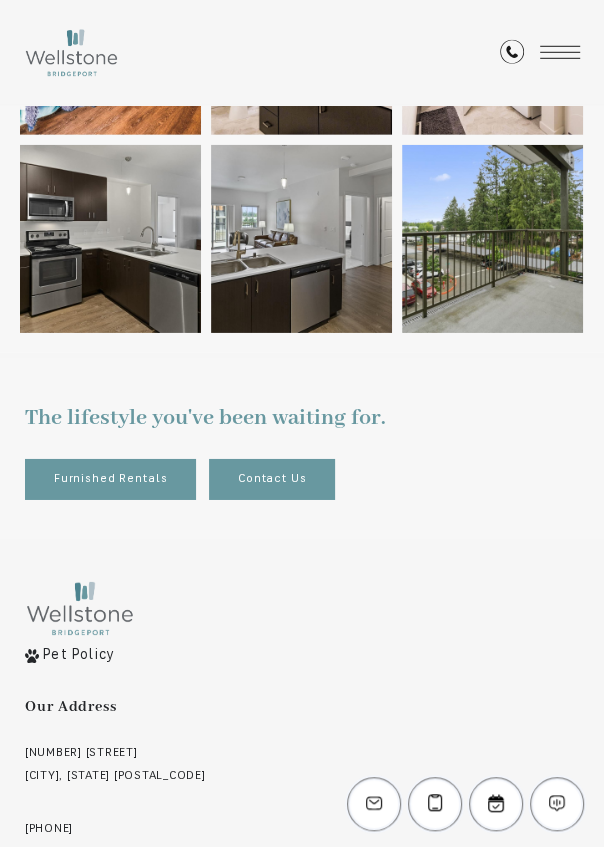 scroll, scrollTop: 2092, scrollLeft: 0, axis: vertical 